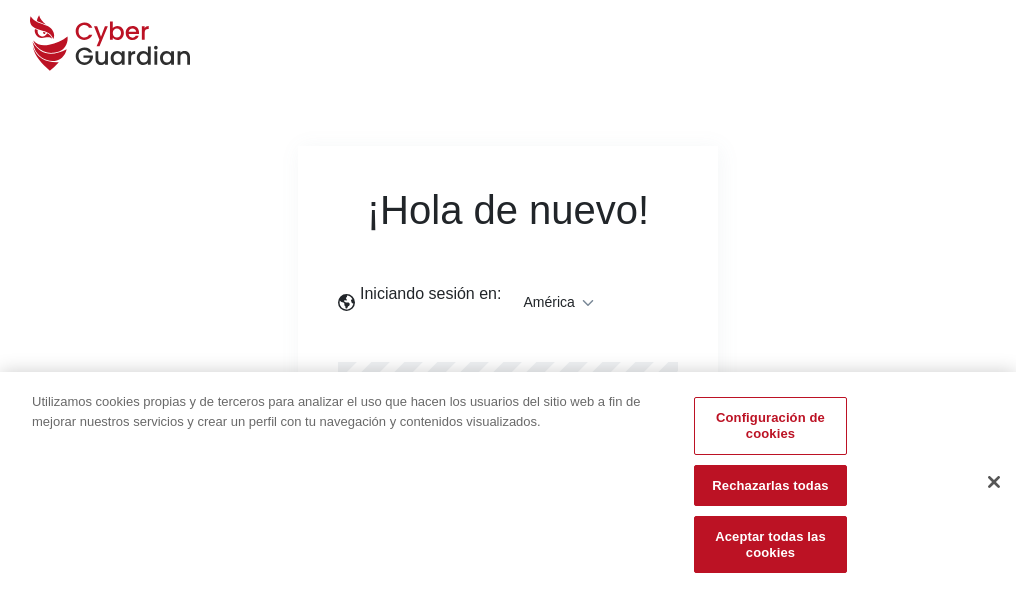 scroll, scrollTop: 0, scrollLeft: 0, axis: both 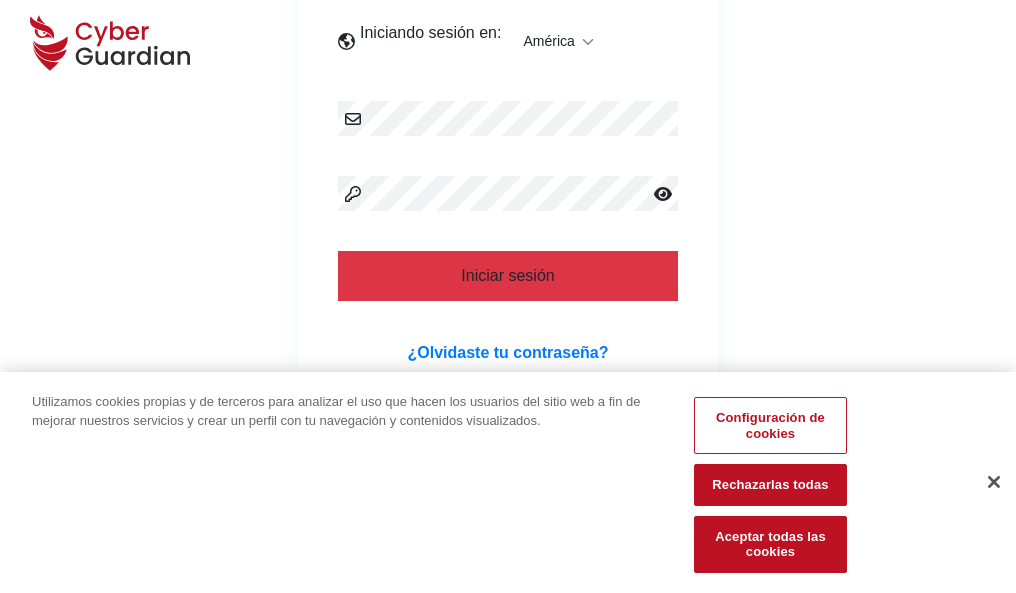 click at bounding box center [994, 482] 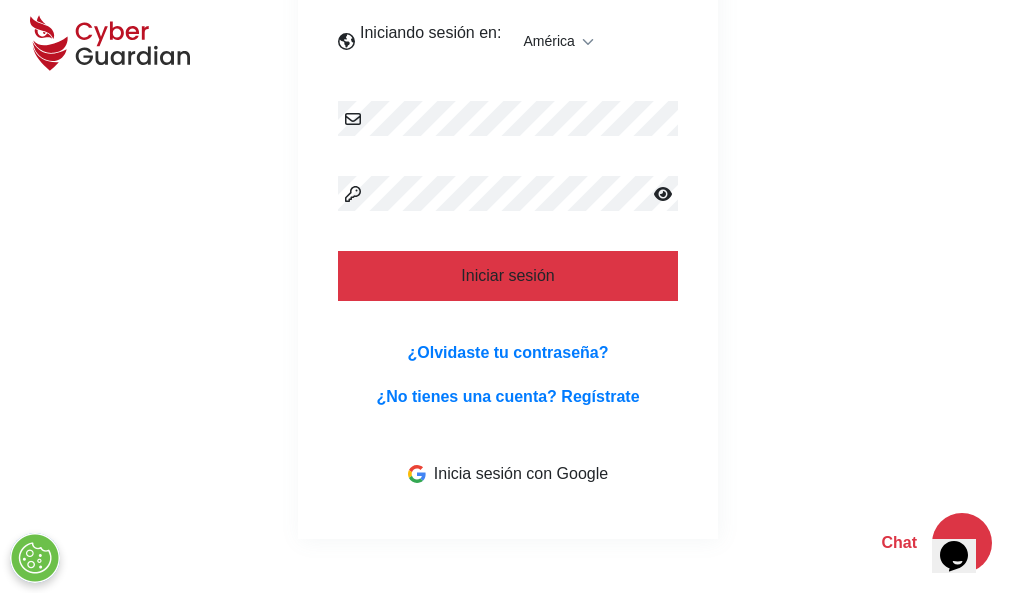 scroll, scrollTop: 454, scrollLeft: 0, axis: vertical 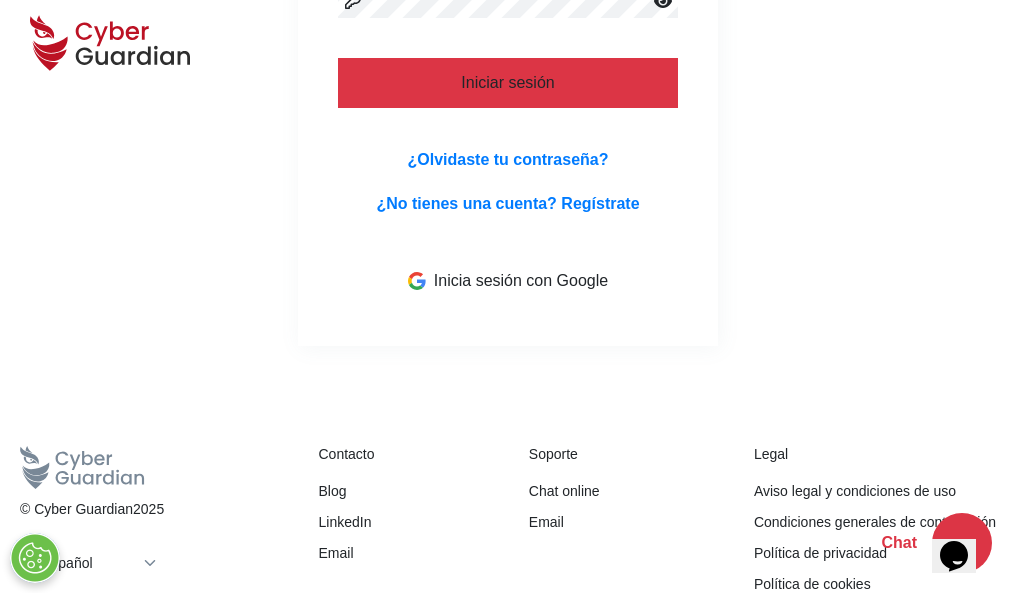 type 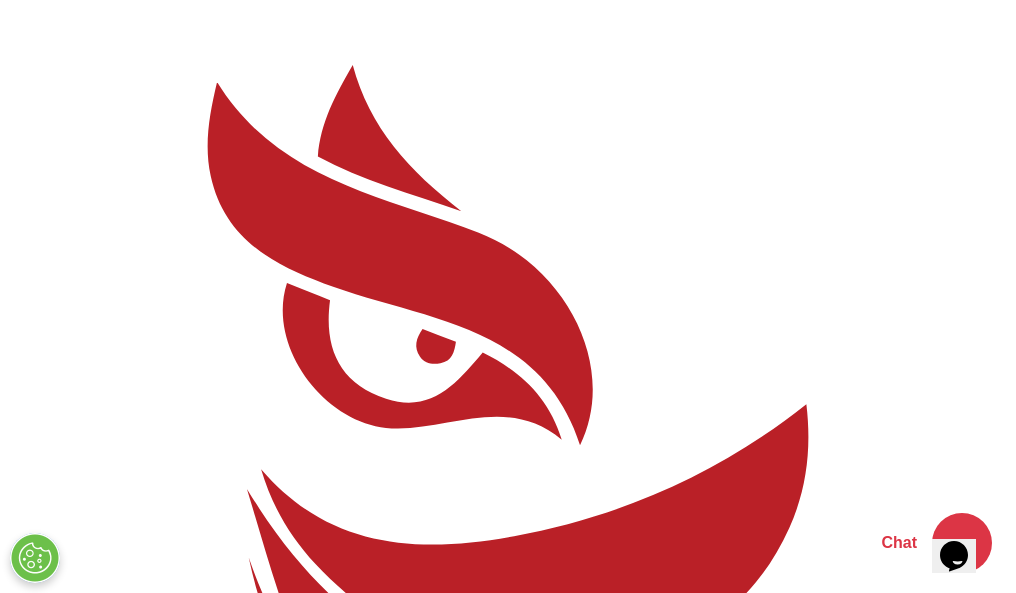 scroll, scrollTop: 0, scrollLeft: 0, axis: both 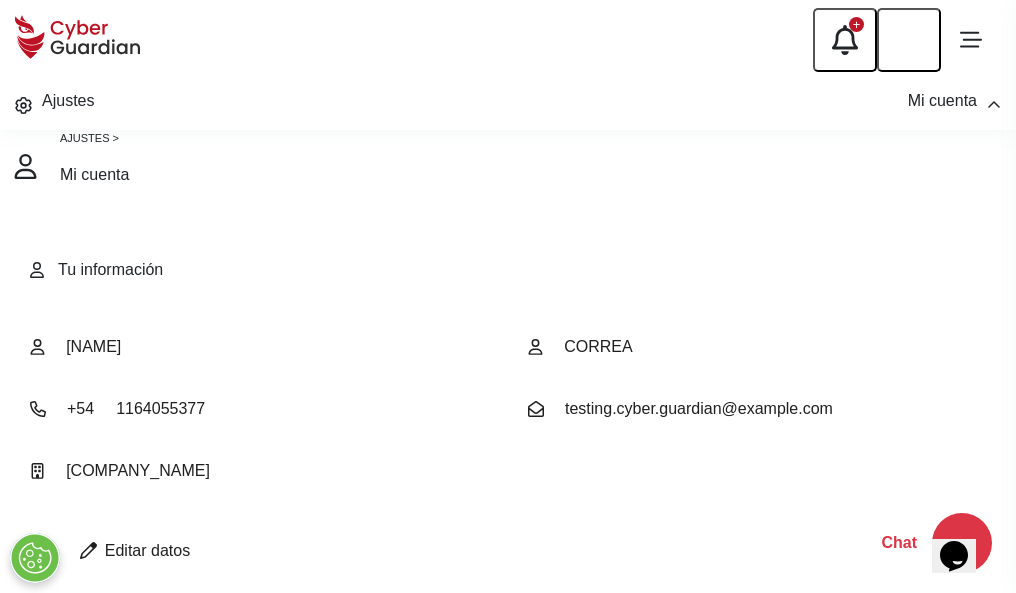 click at bounding box center [88, 550] 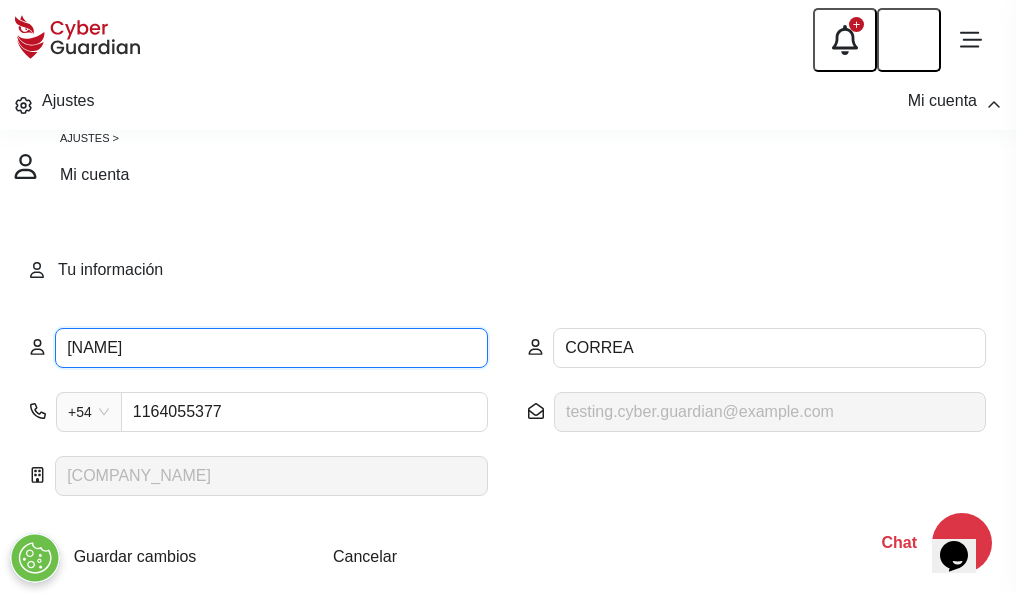 click on "ILEANA" at bounding box center [271, 348] 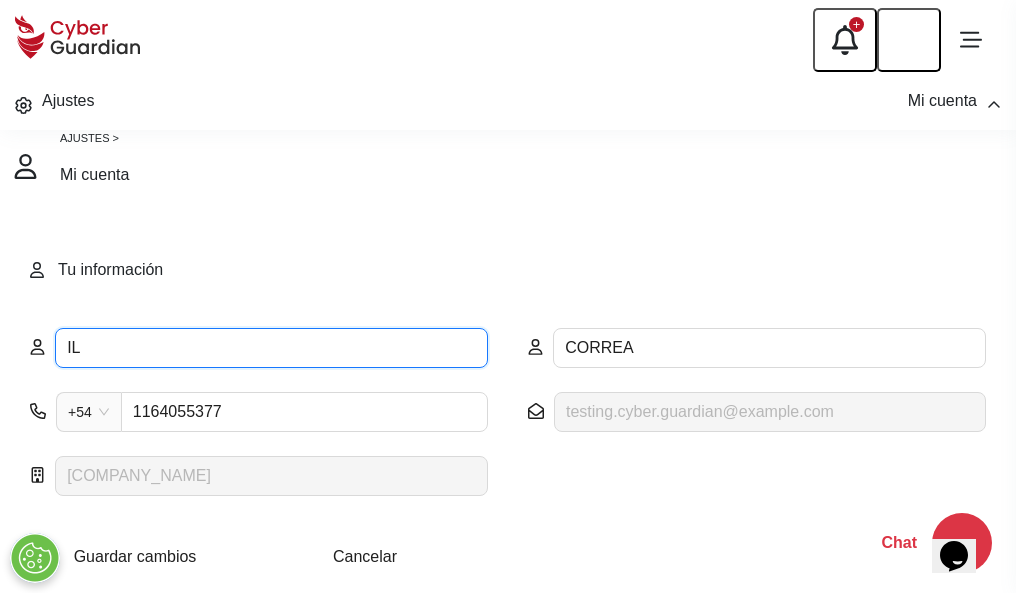 type on "I" 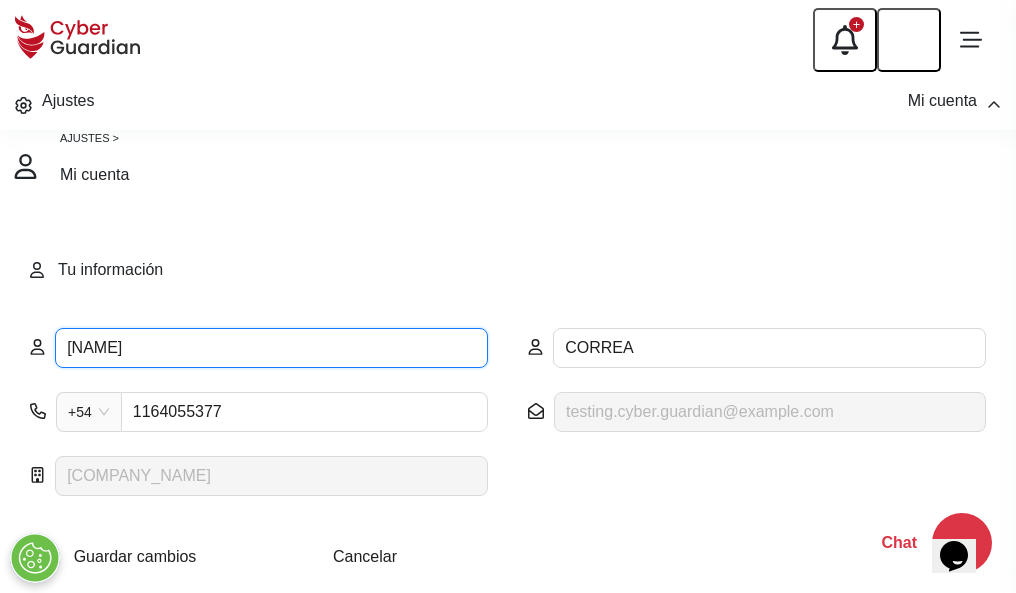 type on "Manuela" 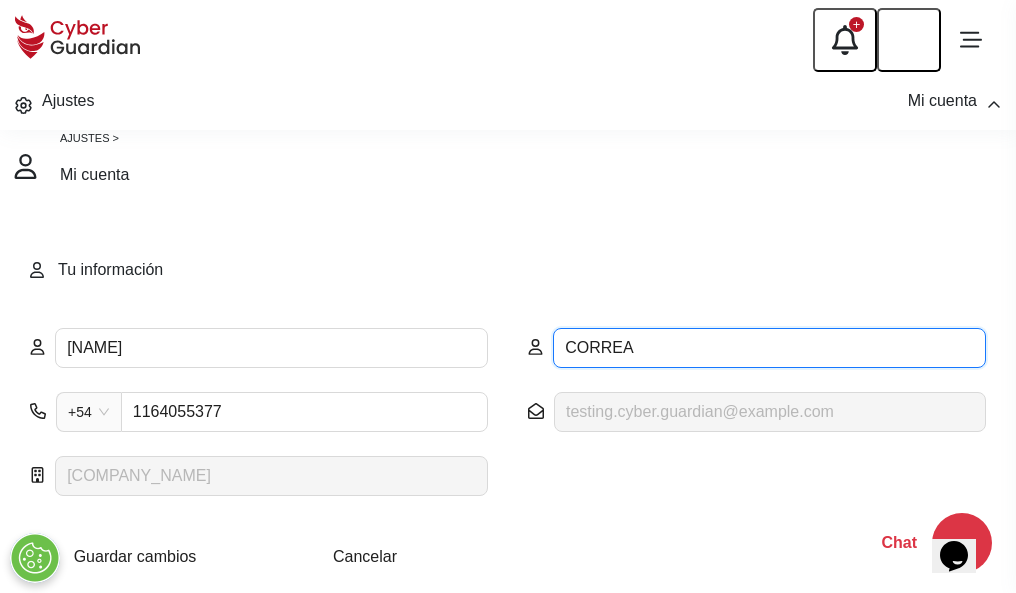click on "CORREA" at bounding box center [769, 348] 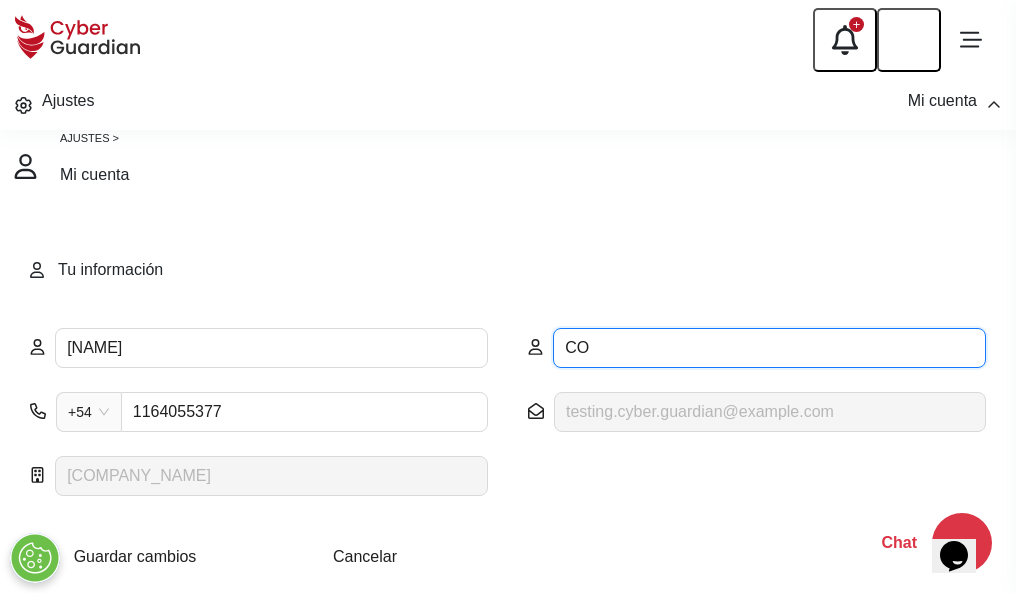 type on "C" 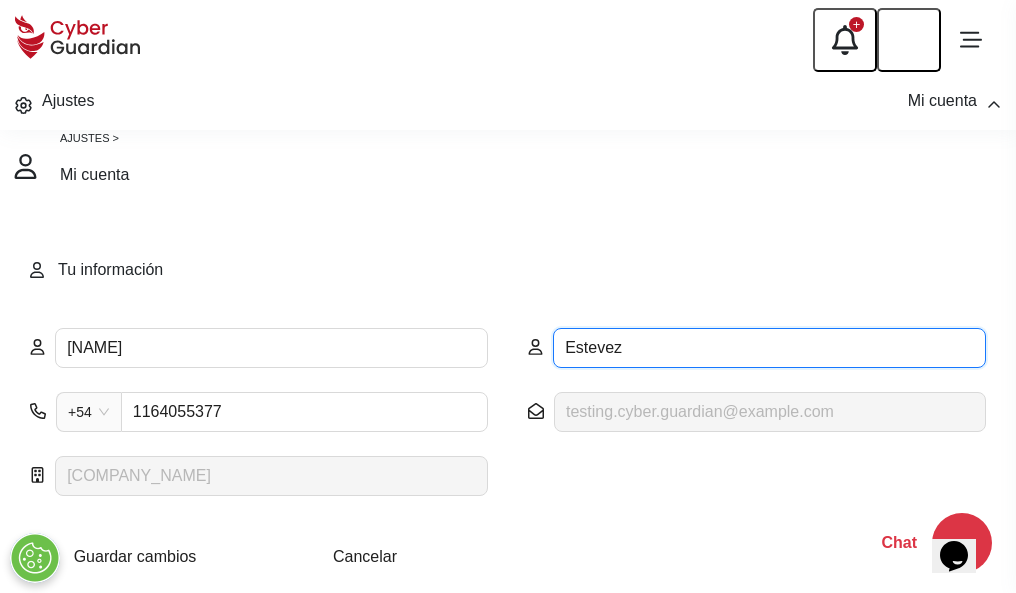 type on "Estevez" 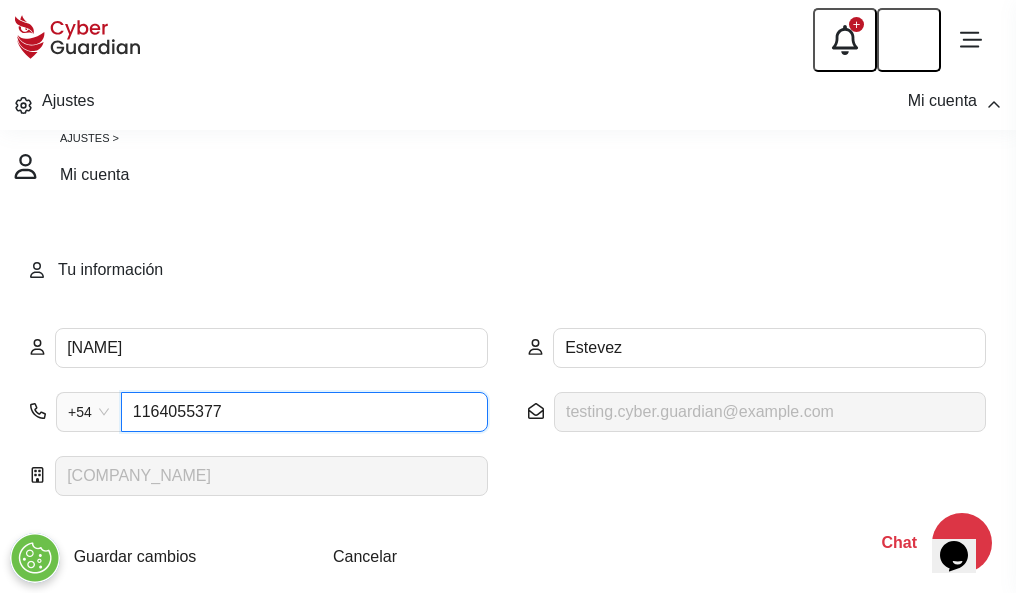 click on "1164055377" at bounding box center [304, 412] 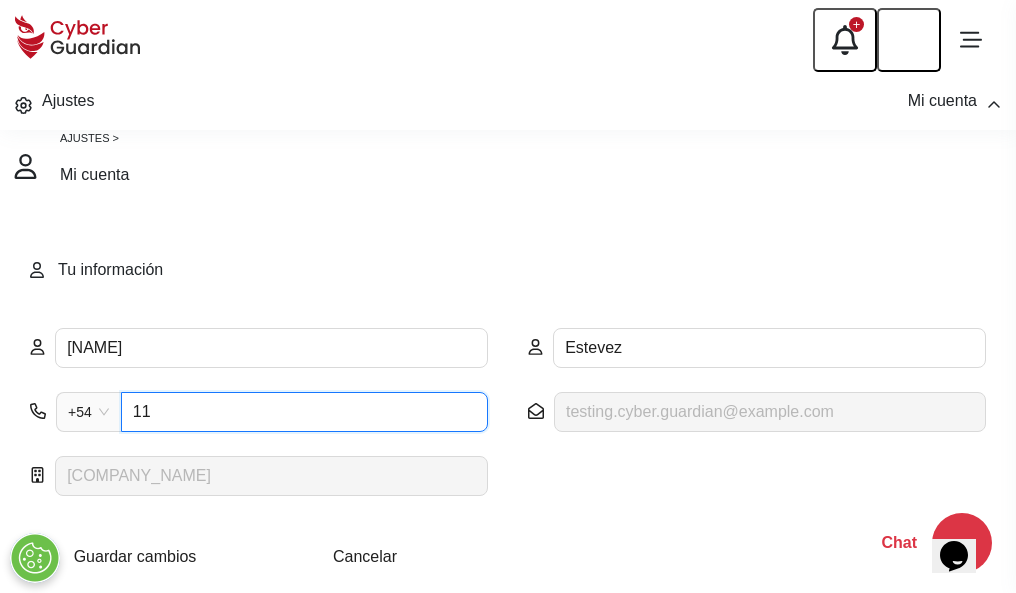 type on "1" 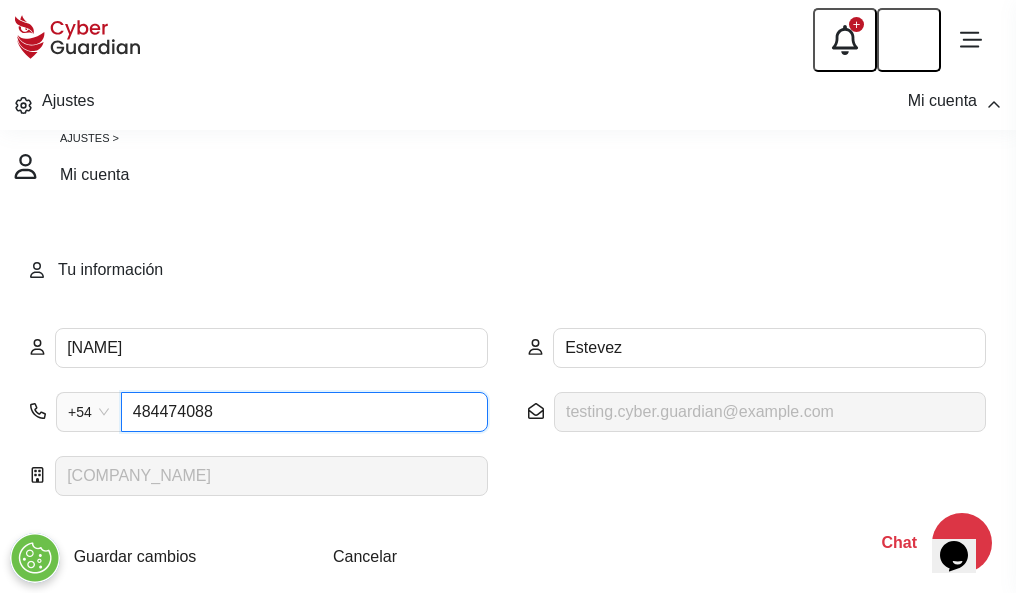 type on "4844740883" 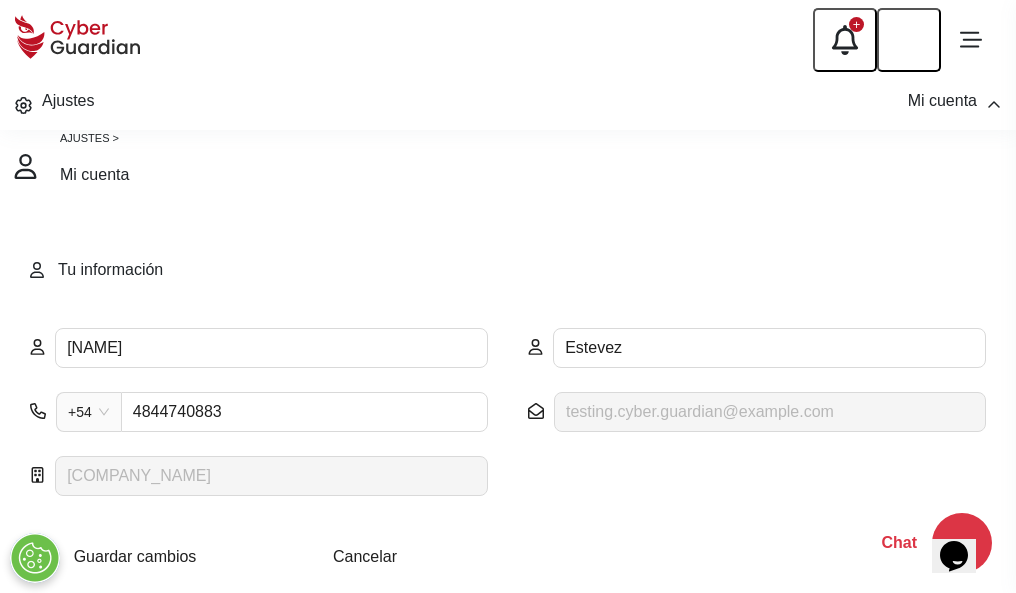 click on "Cancelar" at bounding box center [365, 556] 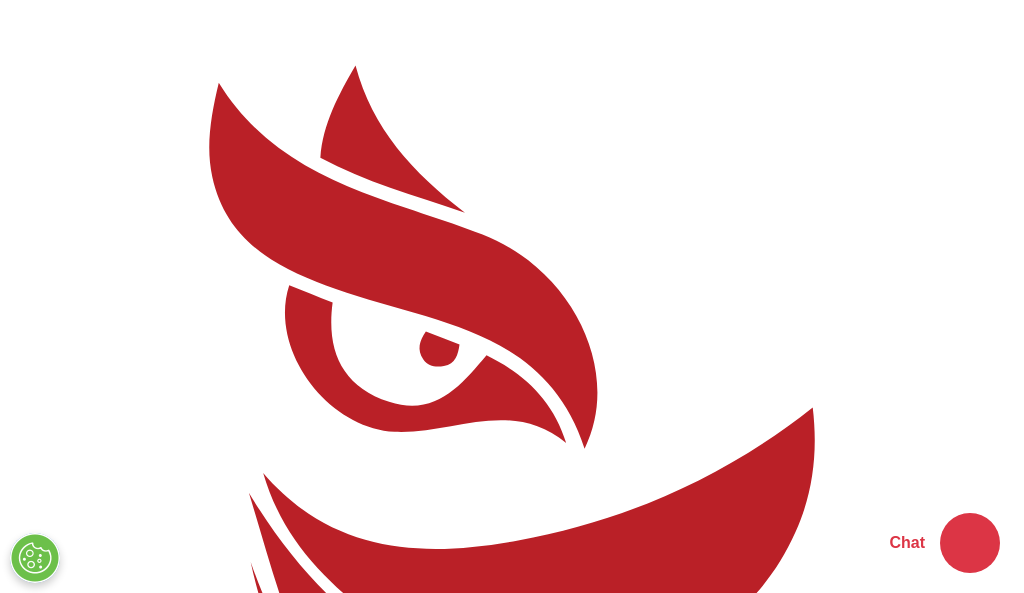 scroll, scrollTop: 0, scrollLeft: 0, axis: both 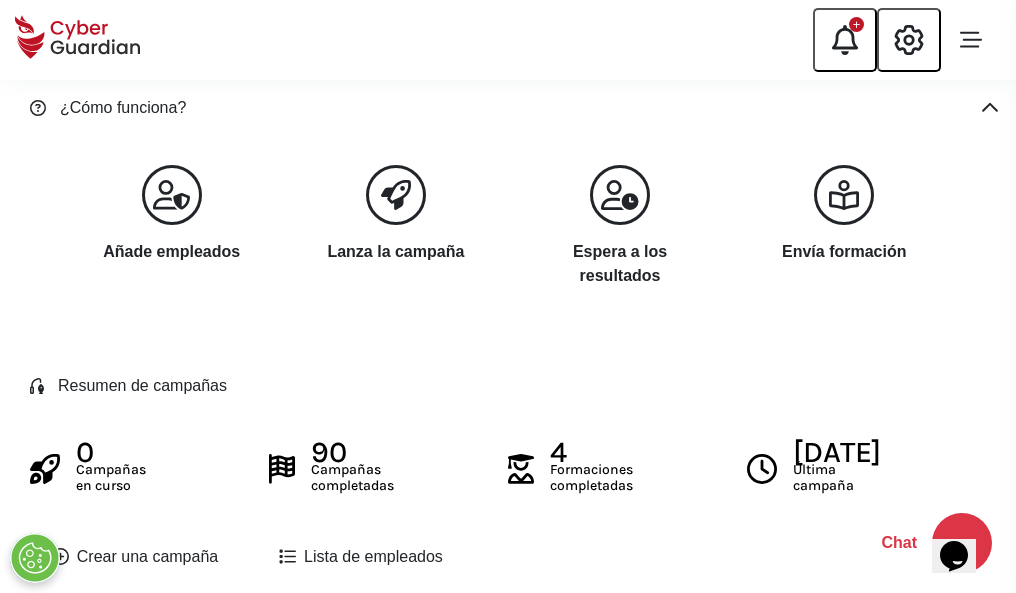 click on "Crear una campaña" at bounding box center [135, 557] 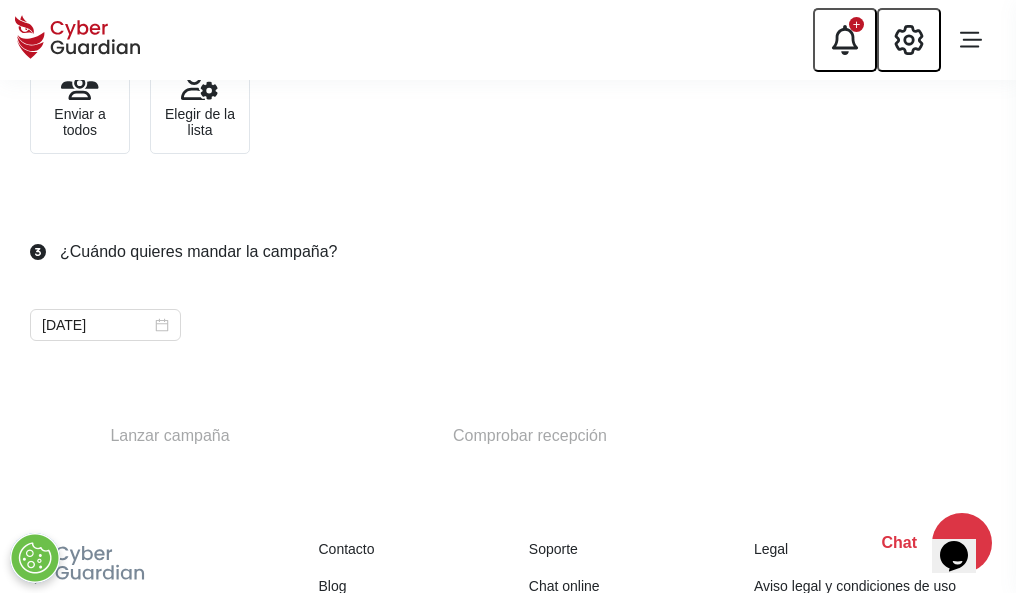 scroll, scrollTop: 732, scrollLeft: 0, axis: vertical 